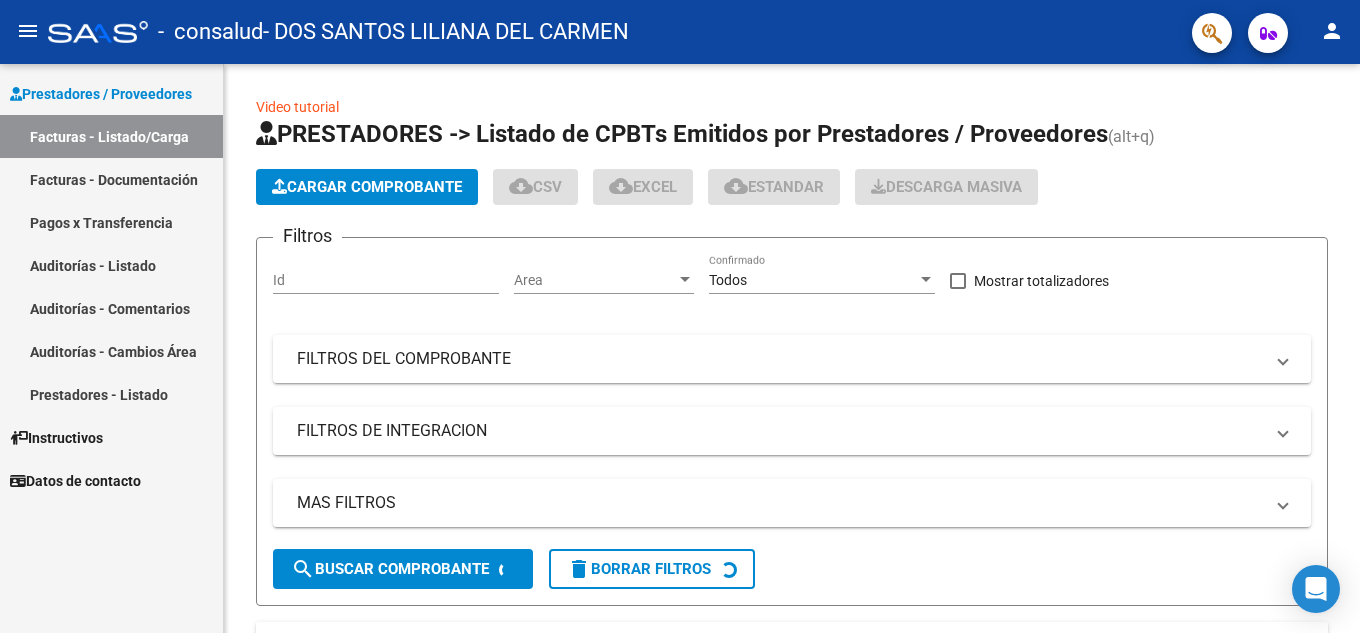 scroll, scrollTop: 0, scrollLeft: 0, axis: both 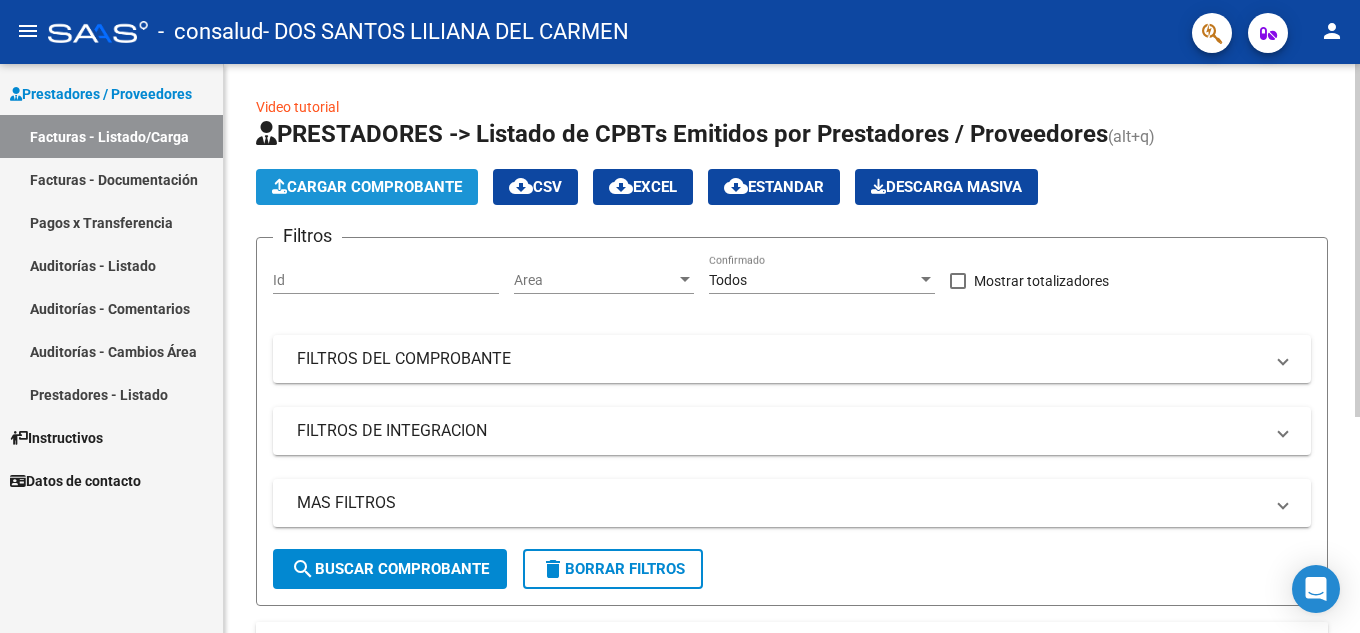 click on "Cargar Comprobante" 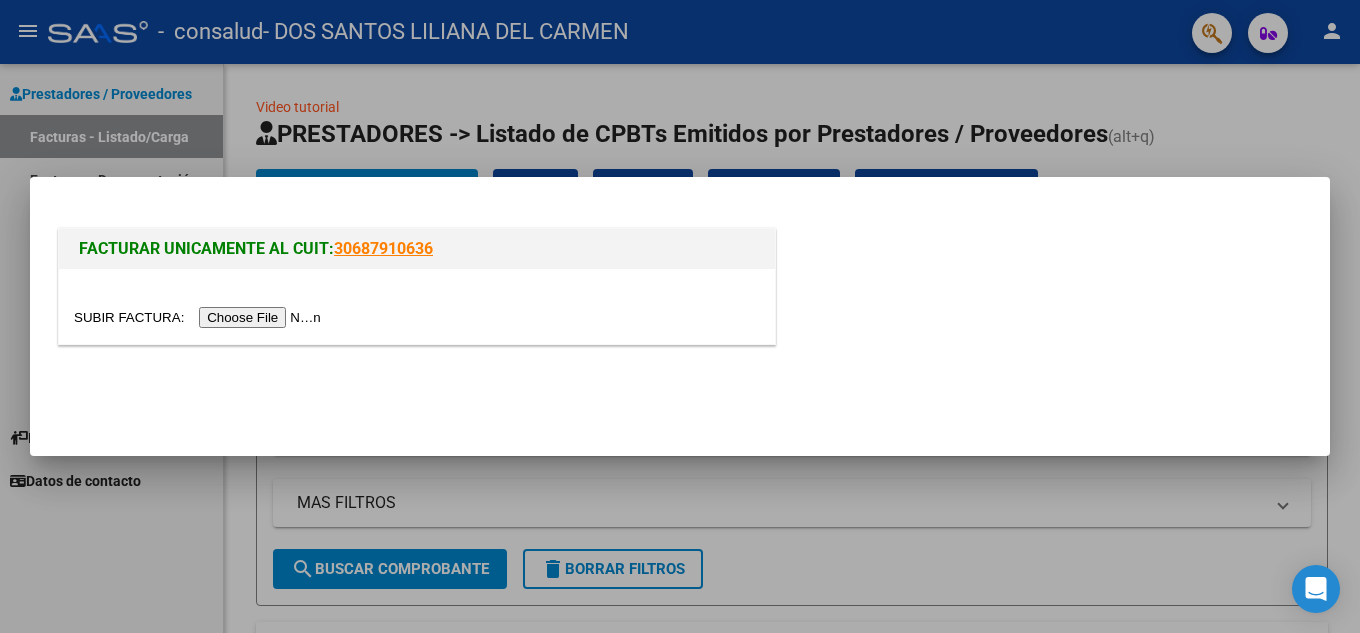 click at bounding box center (200, 317) 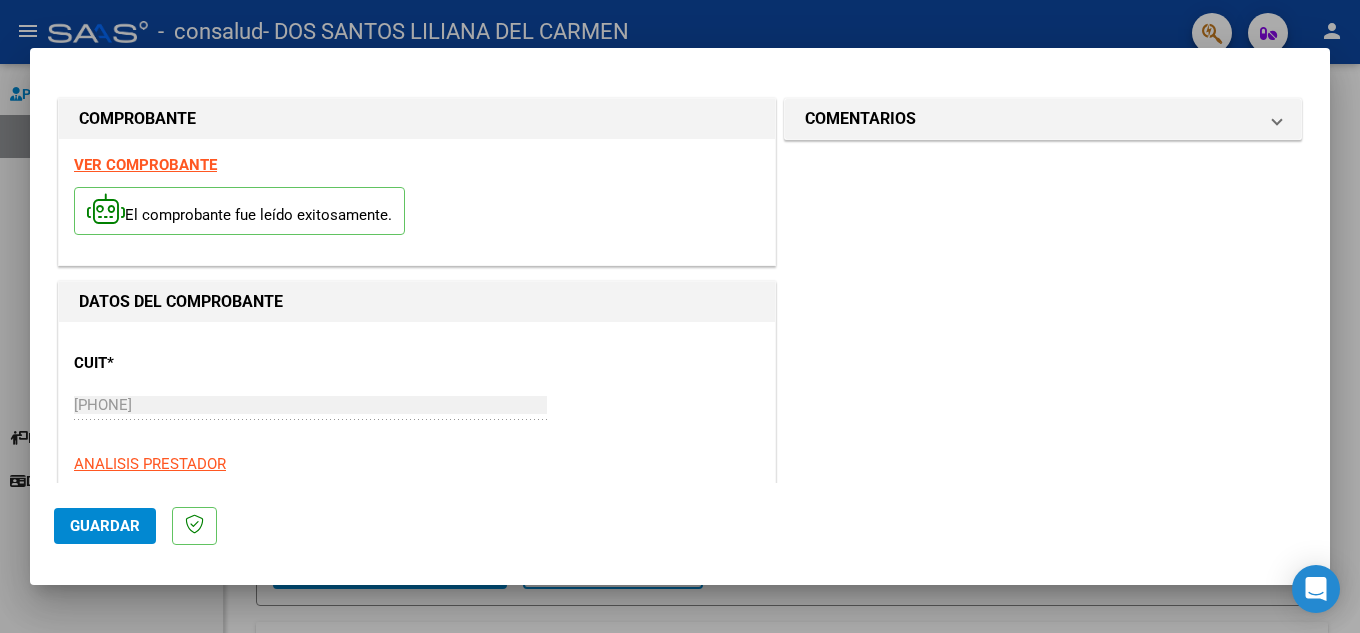 click on "Guardar" 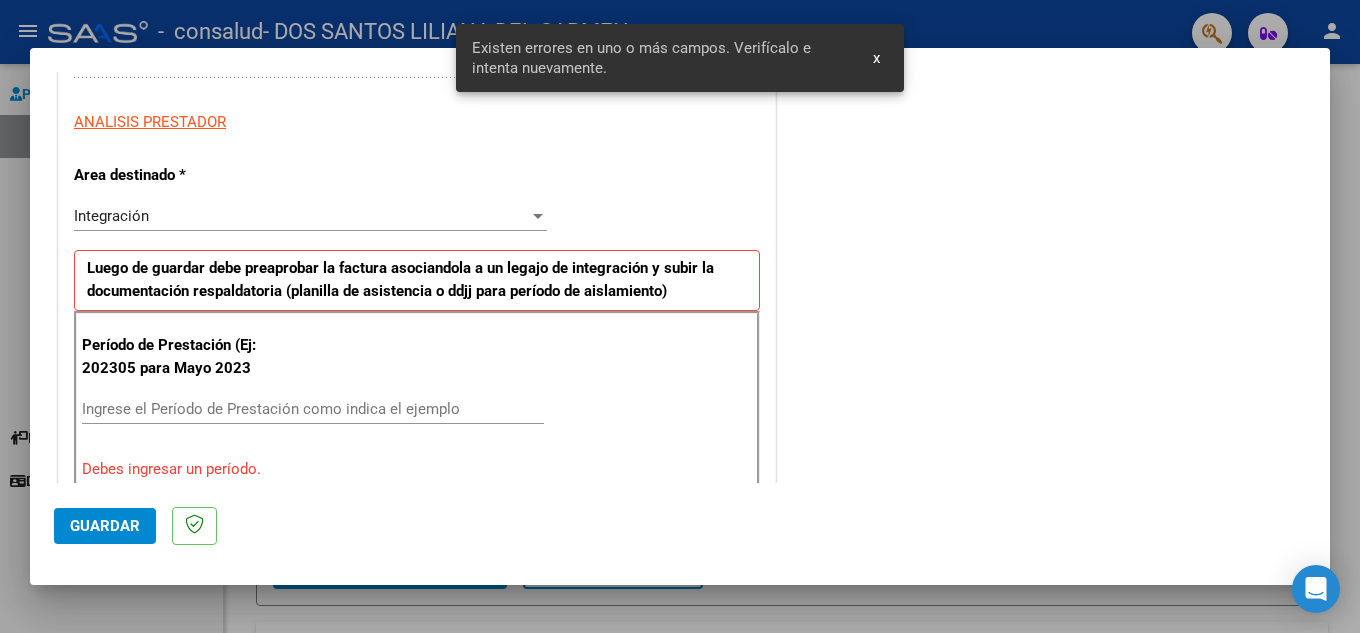 scroll, scrollTop: 453, scrollLeft: 0, axis: vertical 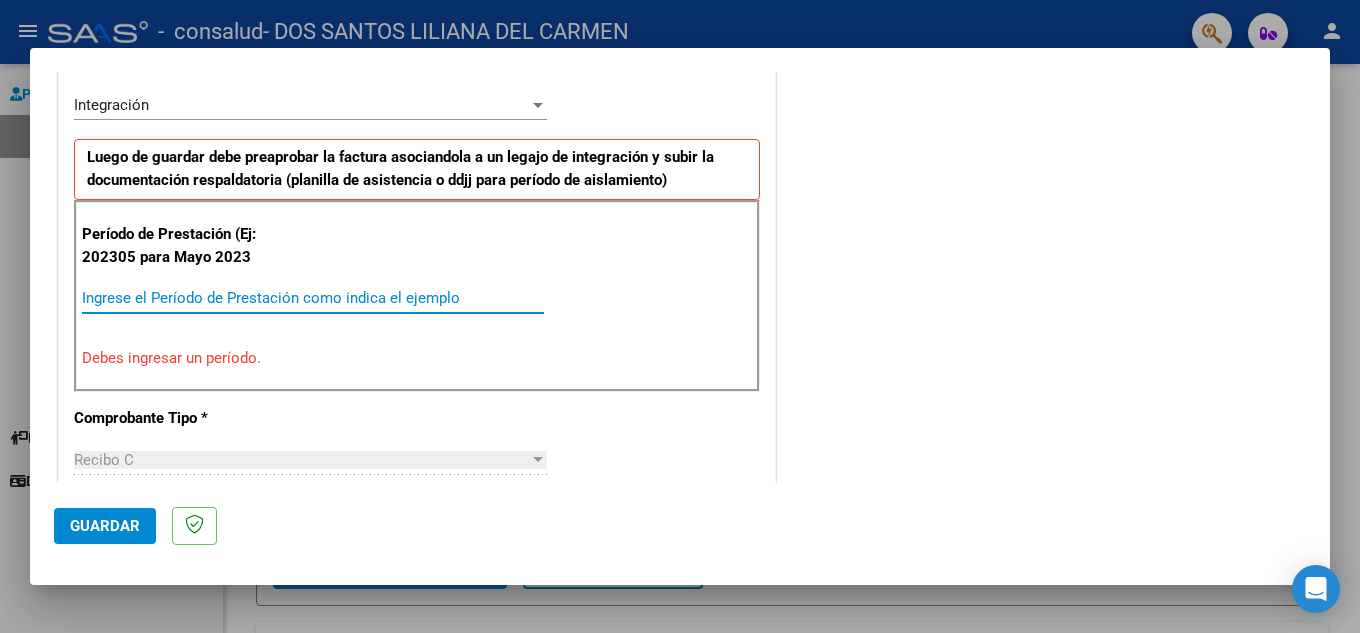 click on "Ingrese el Período de Prestación como indica el ejemplo" at bounding box center [313, 298] 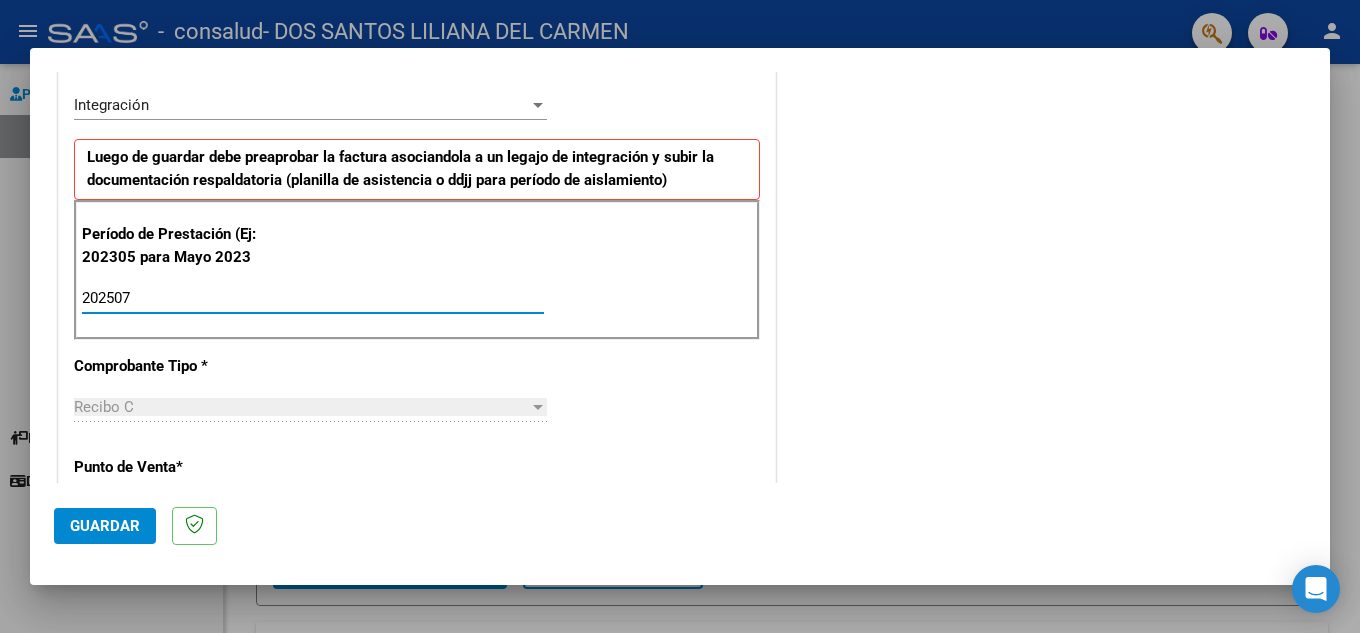 type on "202507" 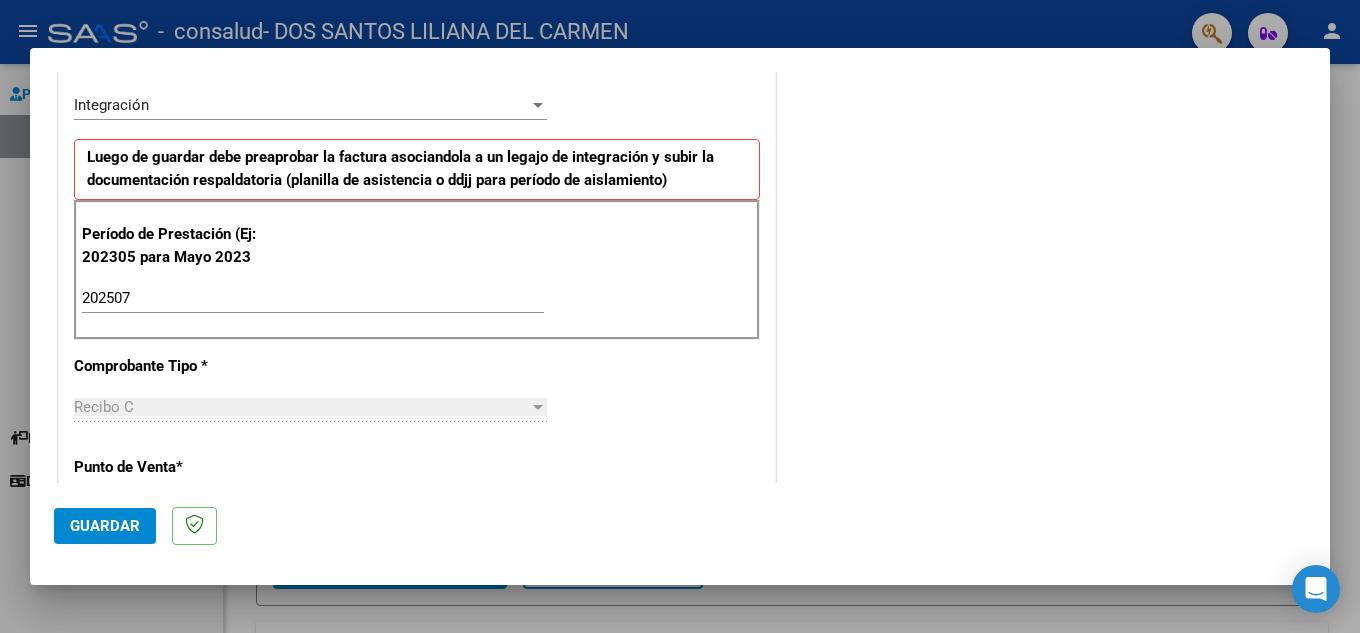 click on "Recibo C" at bounding box center [301, 407] 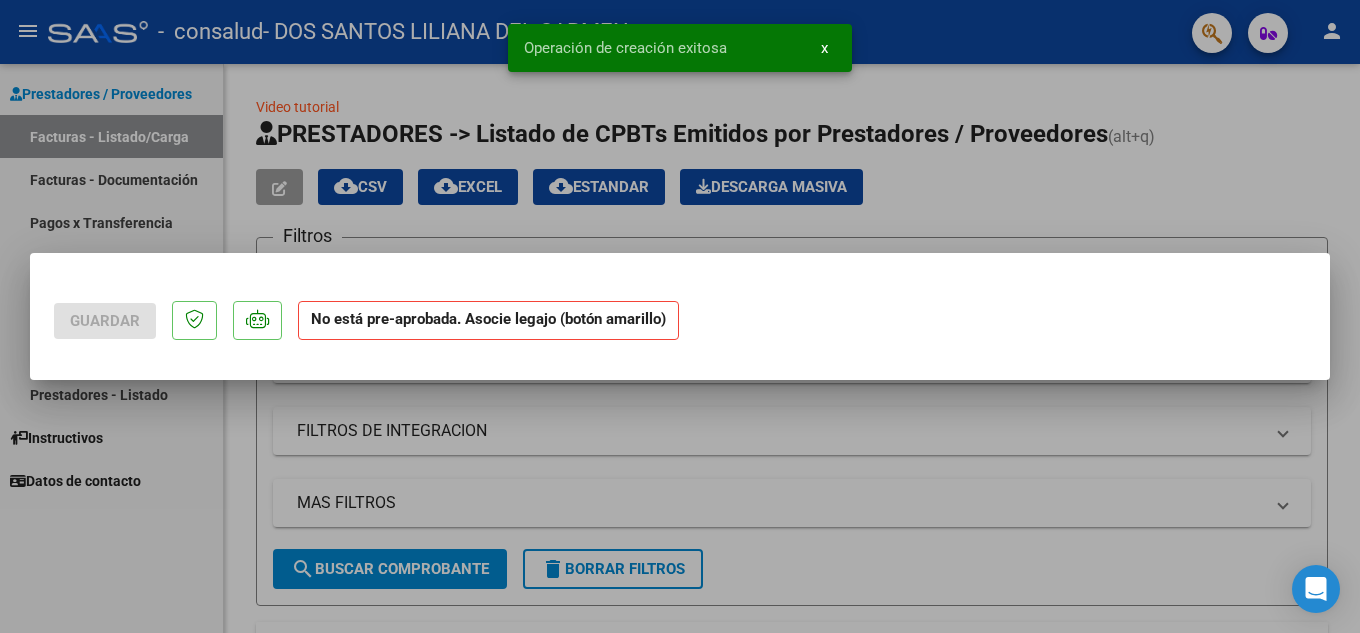 scroll, scrollTop: 0, scrollLeft: 0, axis: both 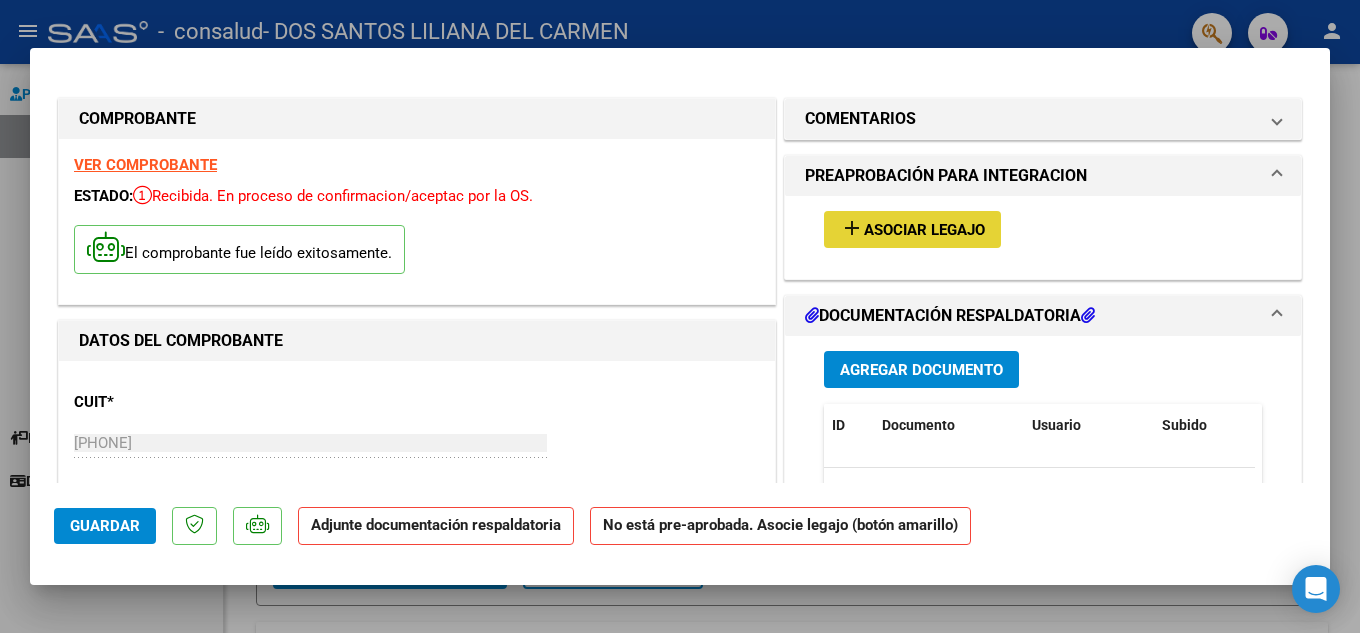 click on "Asociar Legajo" at bounding box center [924, 230] 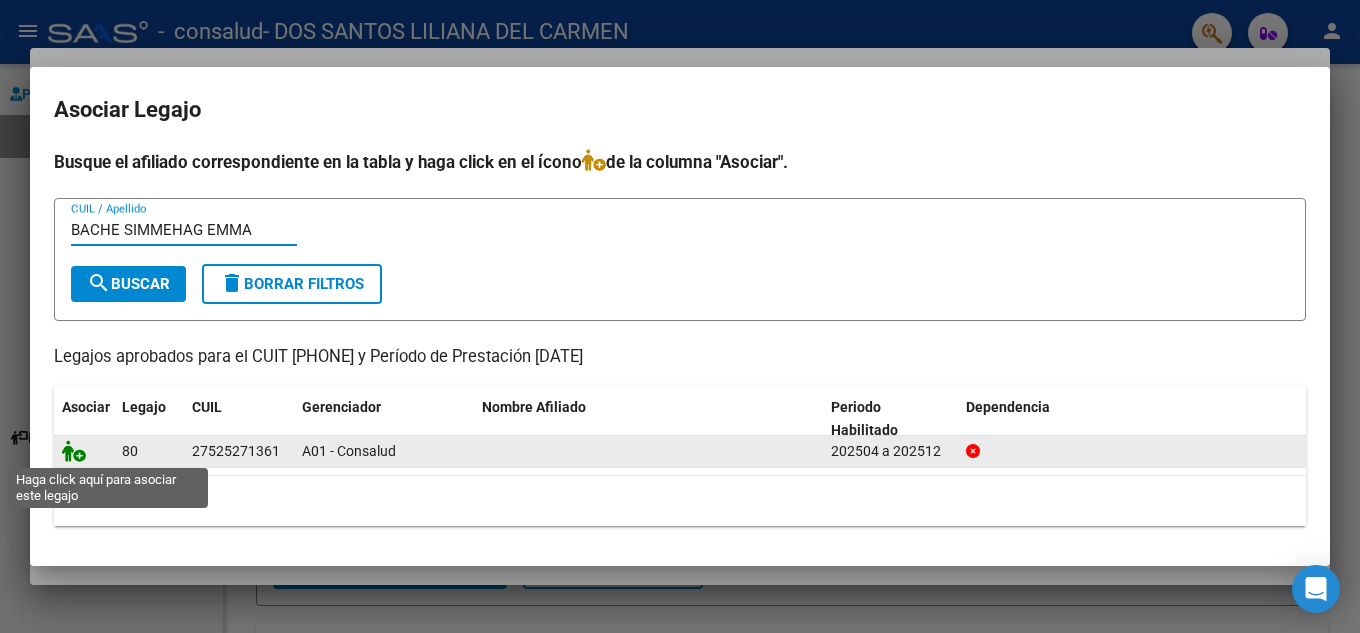 type on "BACHE SIMMEHAG EMMA" 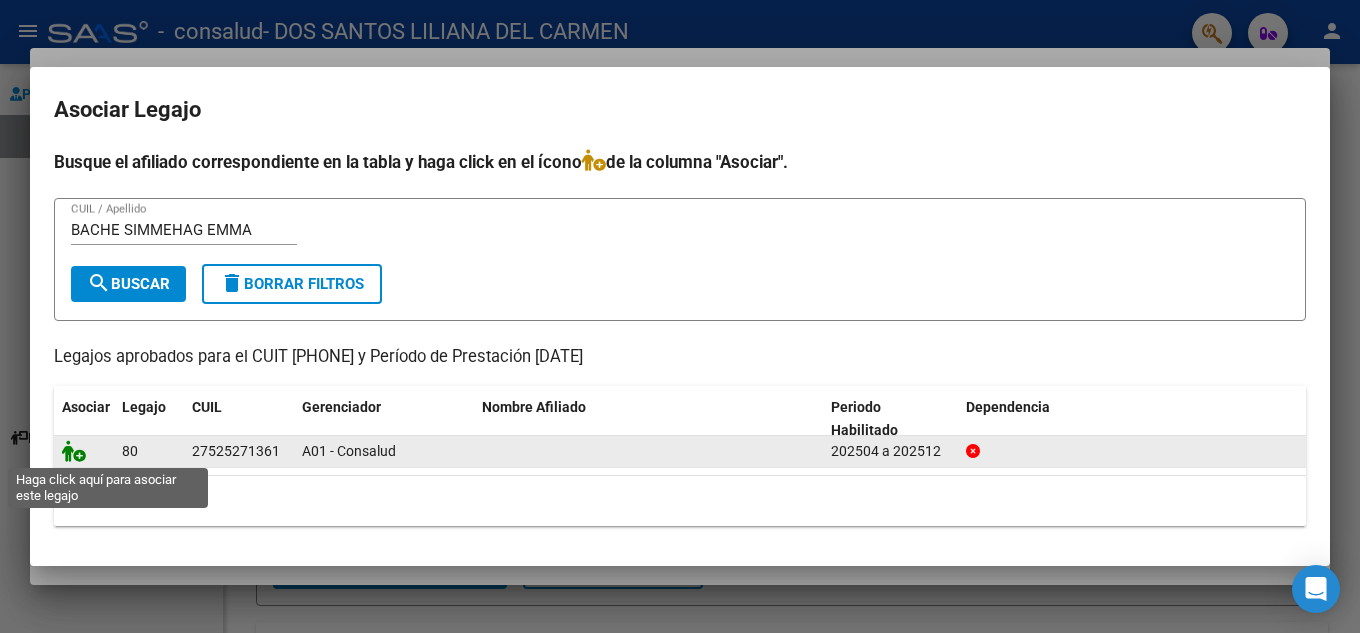 click 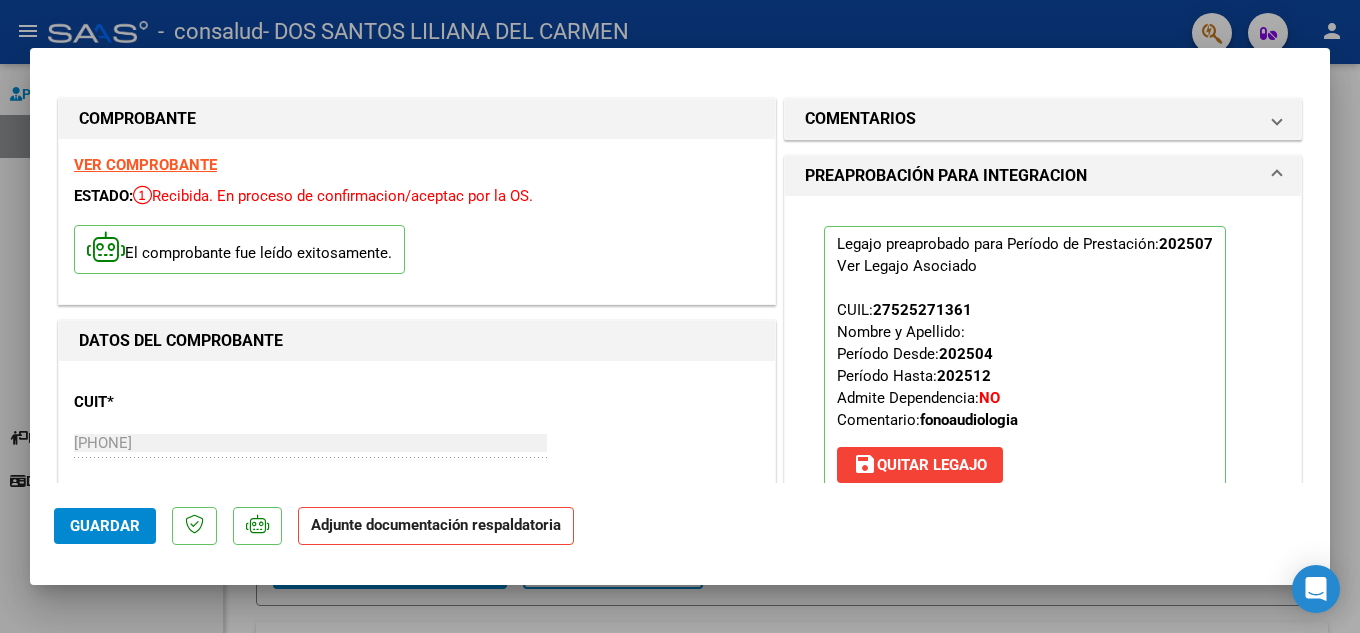 click on "Guardar" 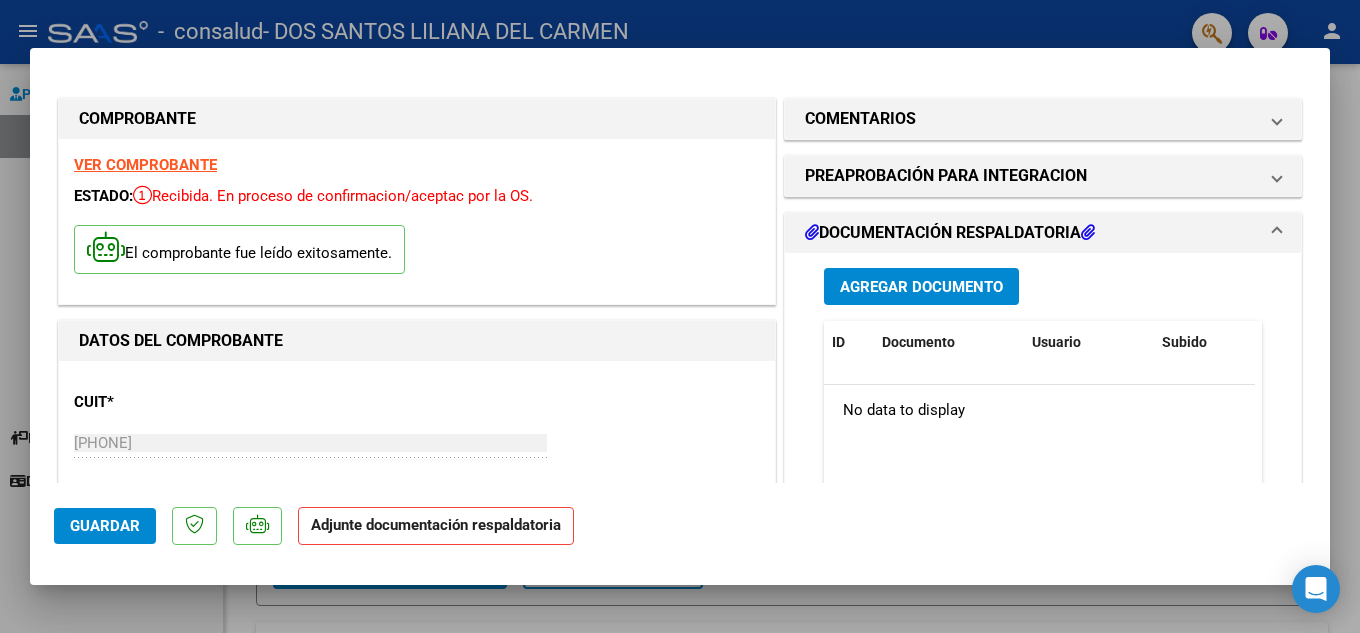 click on "Agregar Documento" at bounding box center (921, 287) 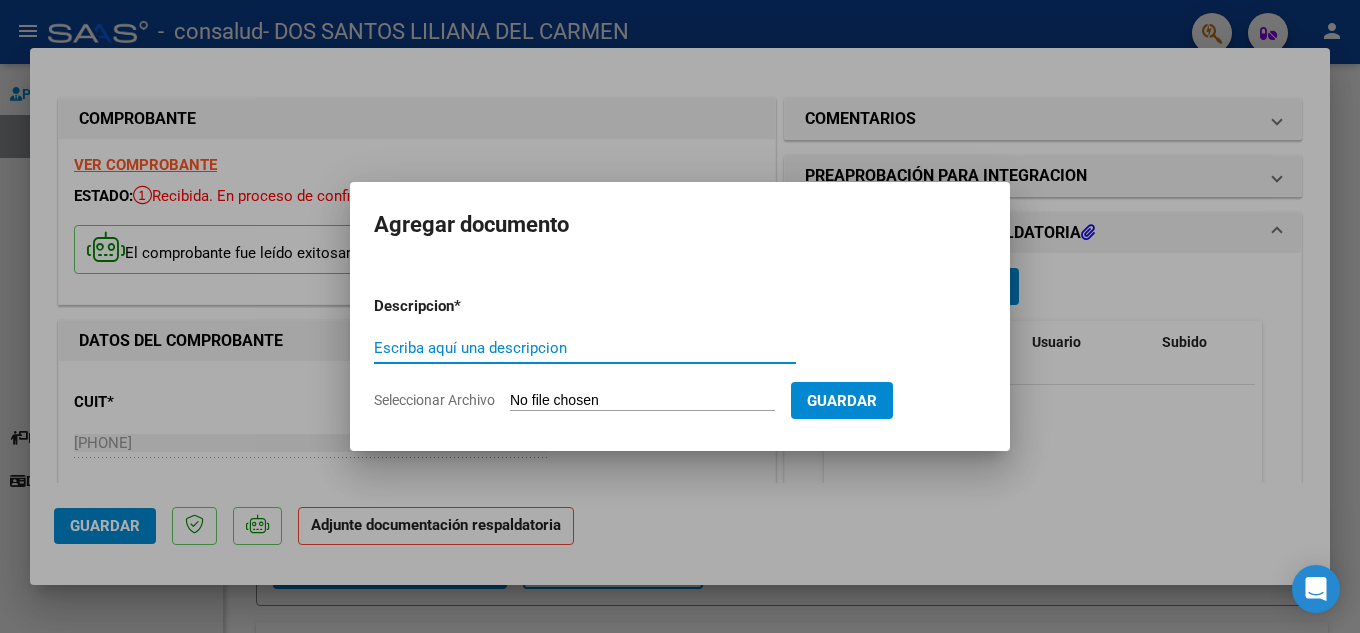 click on "Escriba aquí una descripcion" at bounding box center [585, 348] 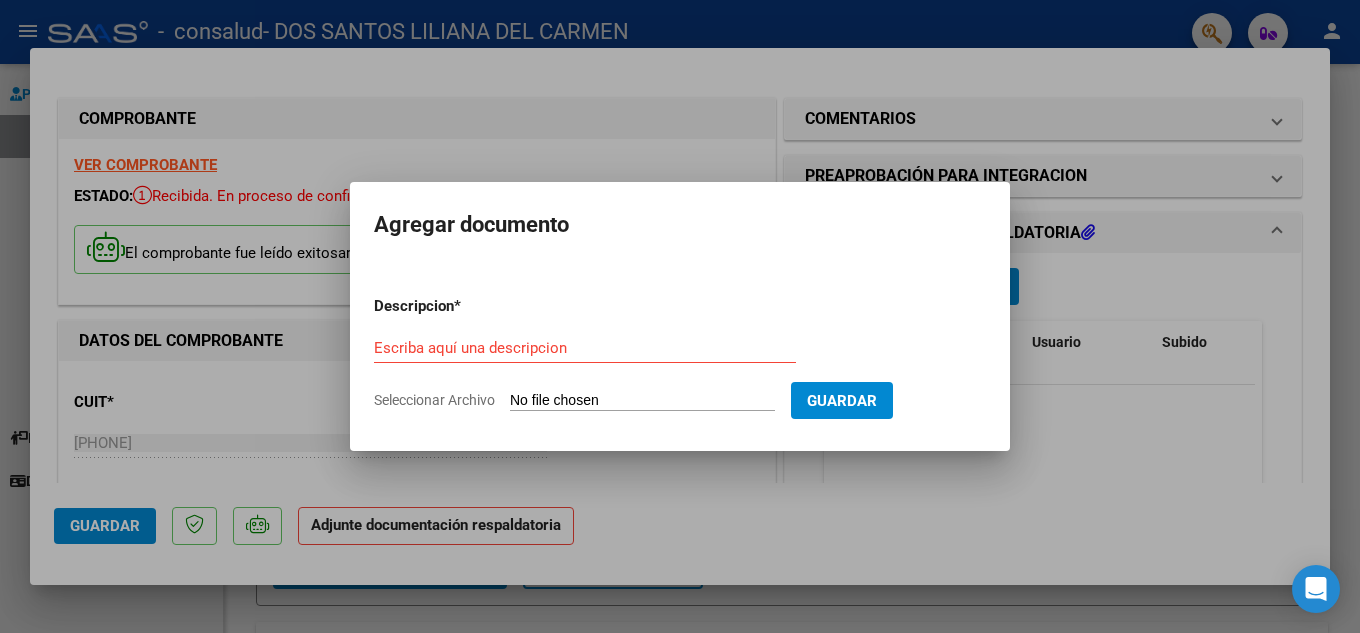 click on "Seleccionar Archivo" at bounding box center (642, 401) 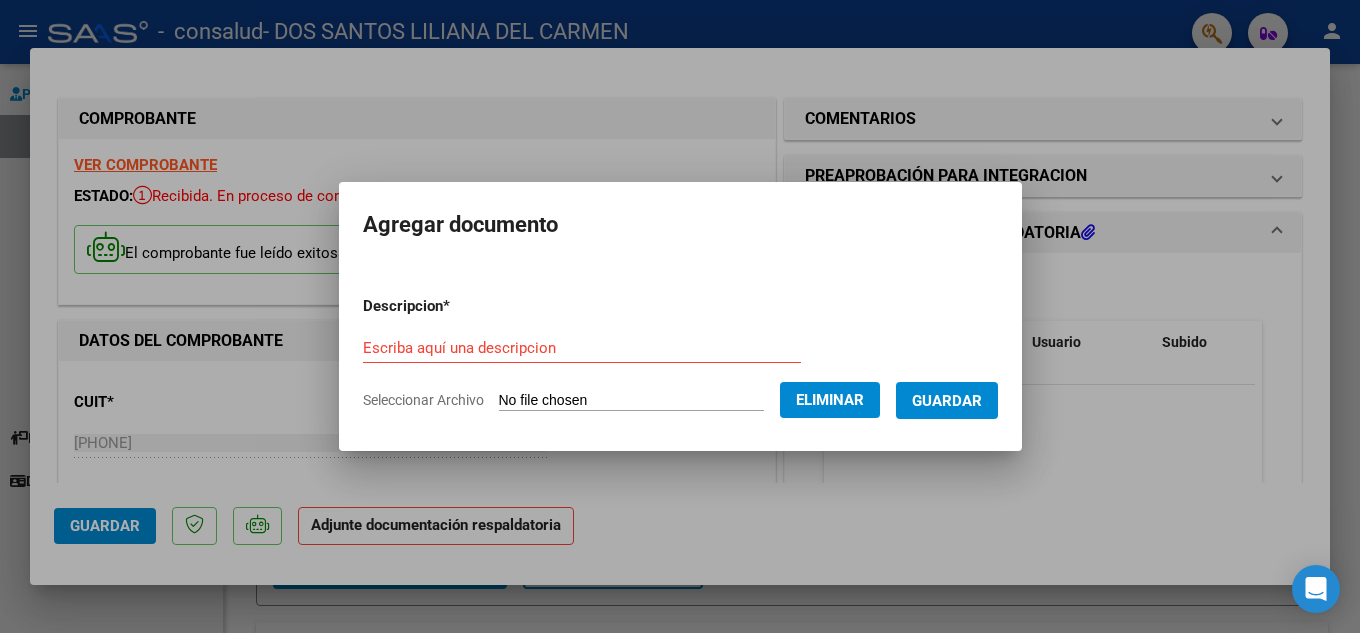 click on "Escriba aquí una descripcion" at bounding box center (582, 348) 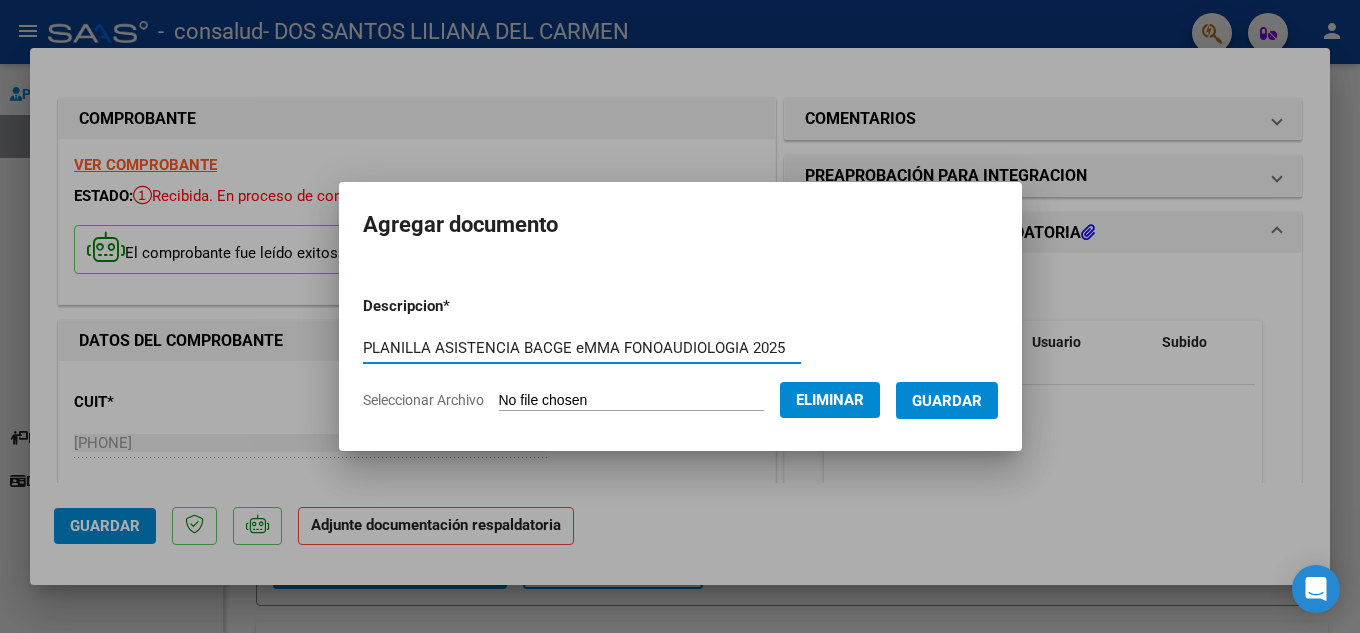 click on "PLANILLA ASISTENCIA BACGE eMMA FONOAUDIOLOGIA 2025" at bounding box center [582, 348] 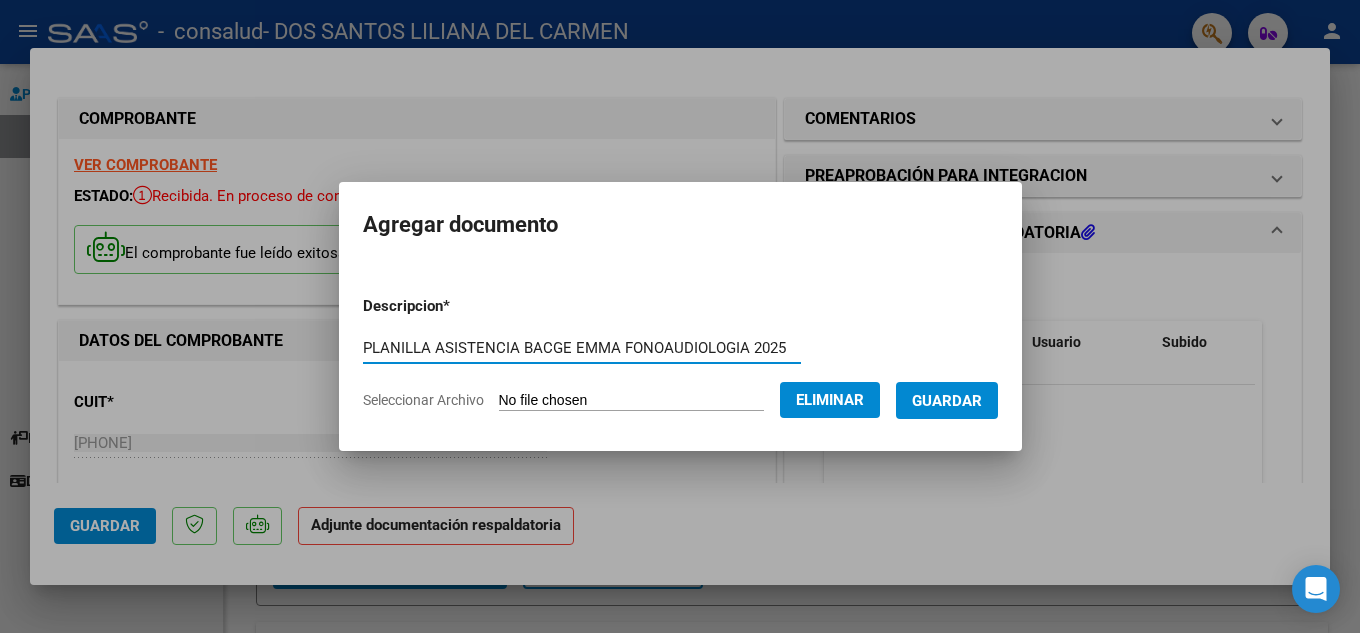 click on "PLANILLA ASISTENCIA BACGE EMMA FONOAUDIOLOGIA 2025" at bounding box center [582, 348] 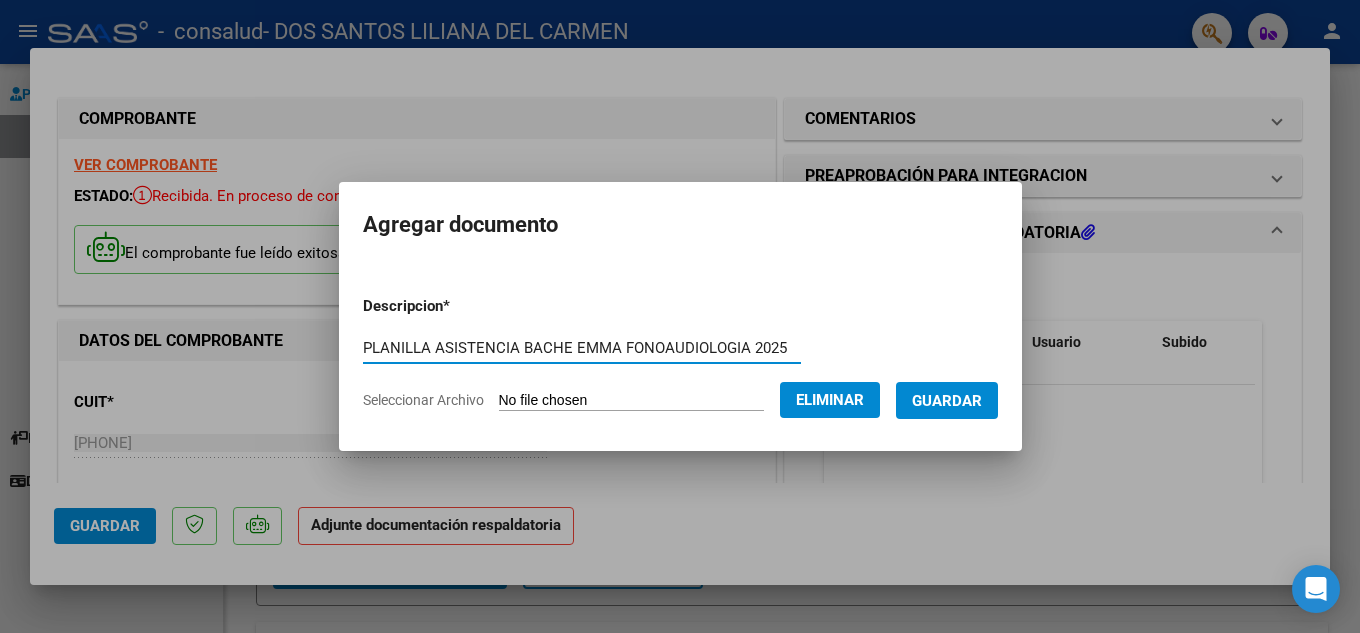 click on "PLANILLA ASISTENCIA BACHE EMMA FONOAUDIOLOGIA 2025" at bounding box center (582, 348) 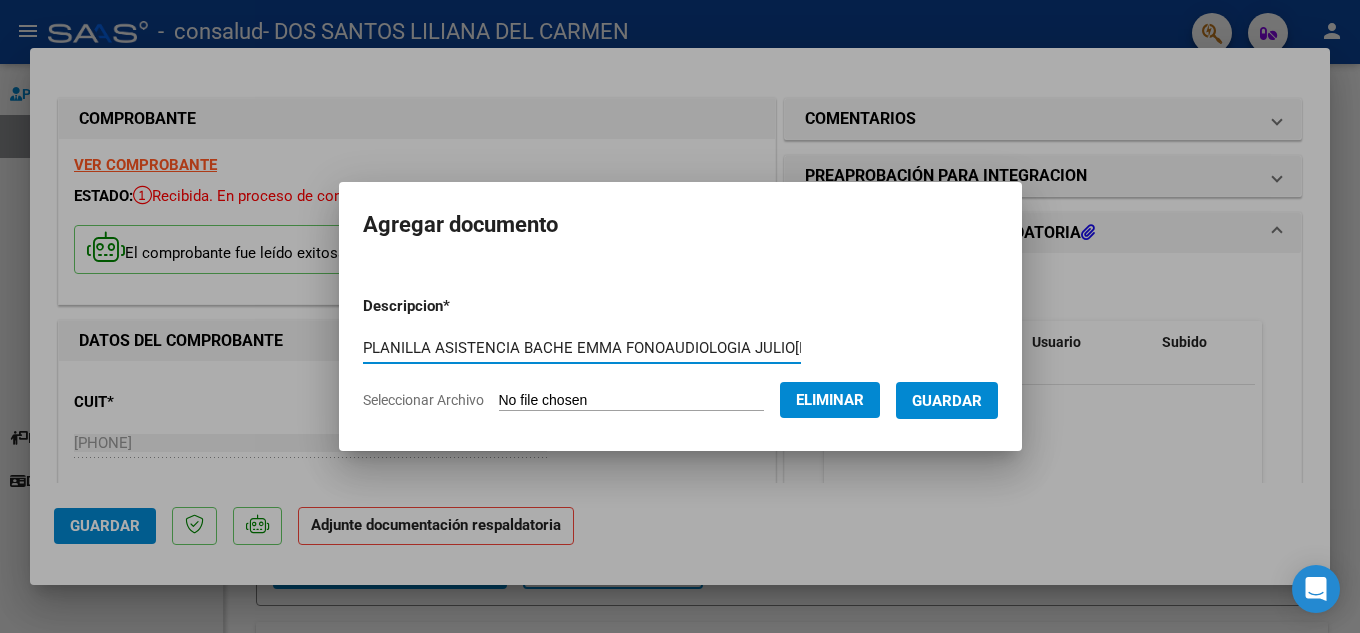 type on "PLANILLA ASISTENCIA BACHE EMMA FONOAUDIOLOGIA JULIO[DATE]" 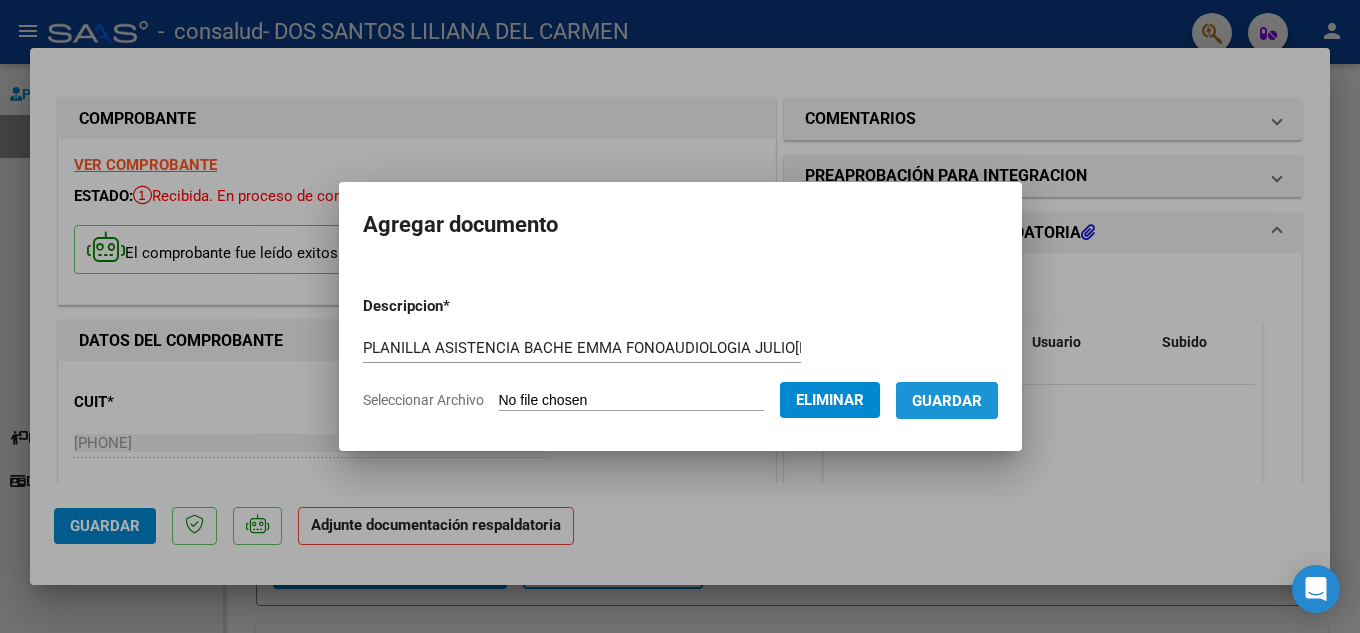 click on "Guardar" at bounding box center [947, 401] 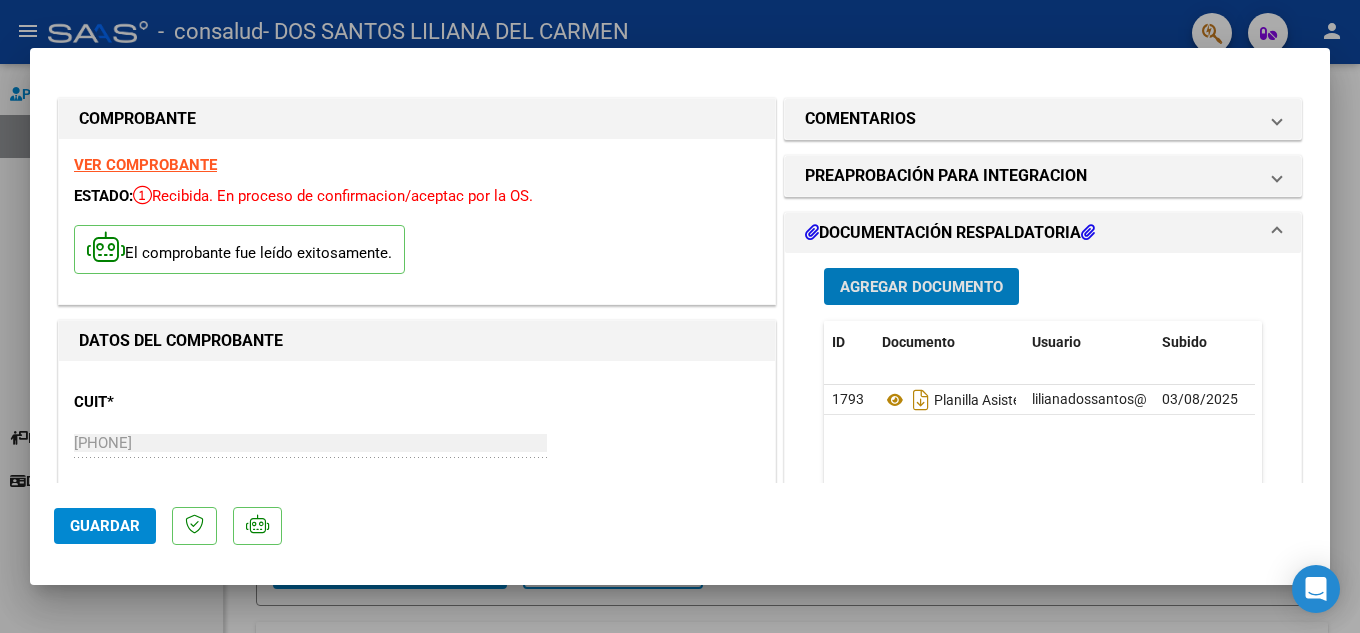 click on "Guardar" 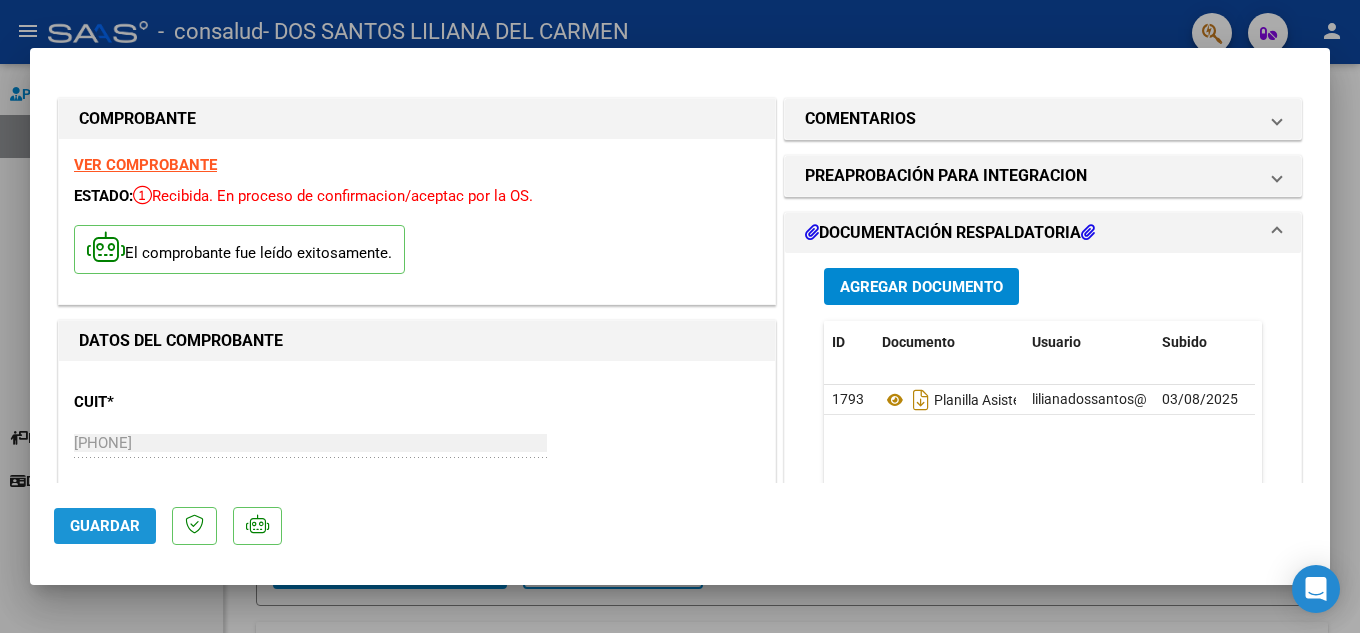 click on "Guardar" 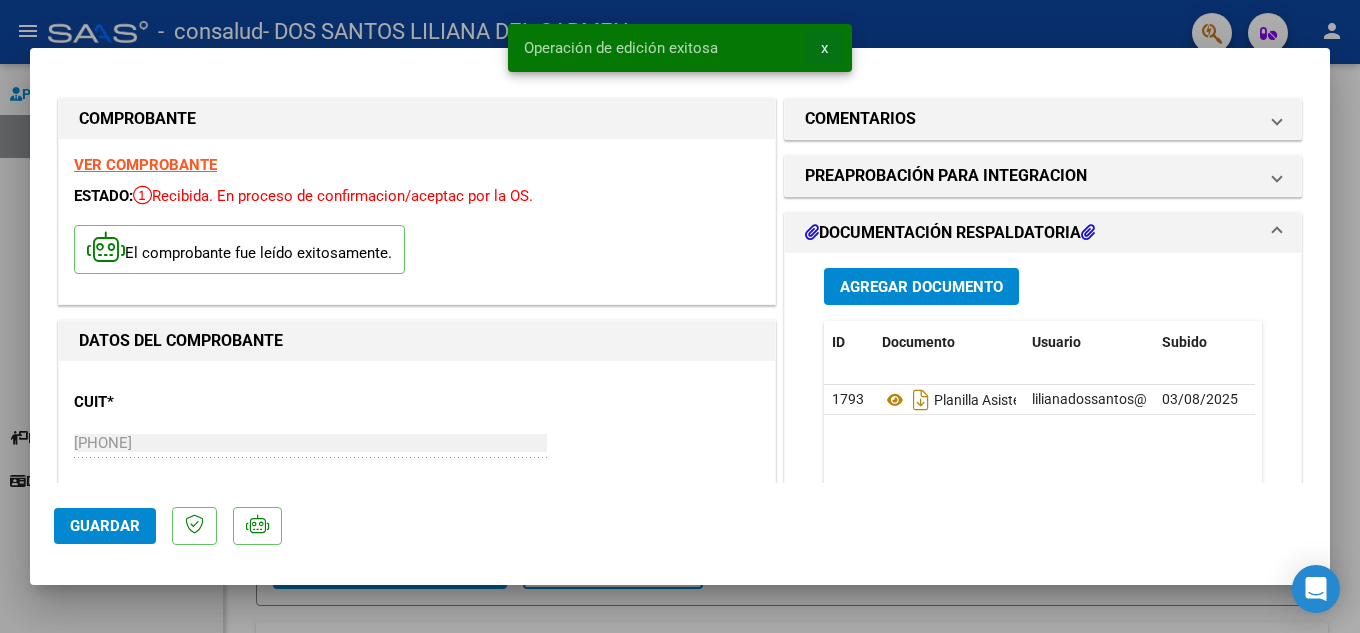 click on "x" at bounding box center [824, 48] 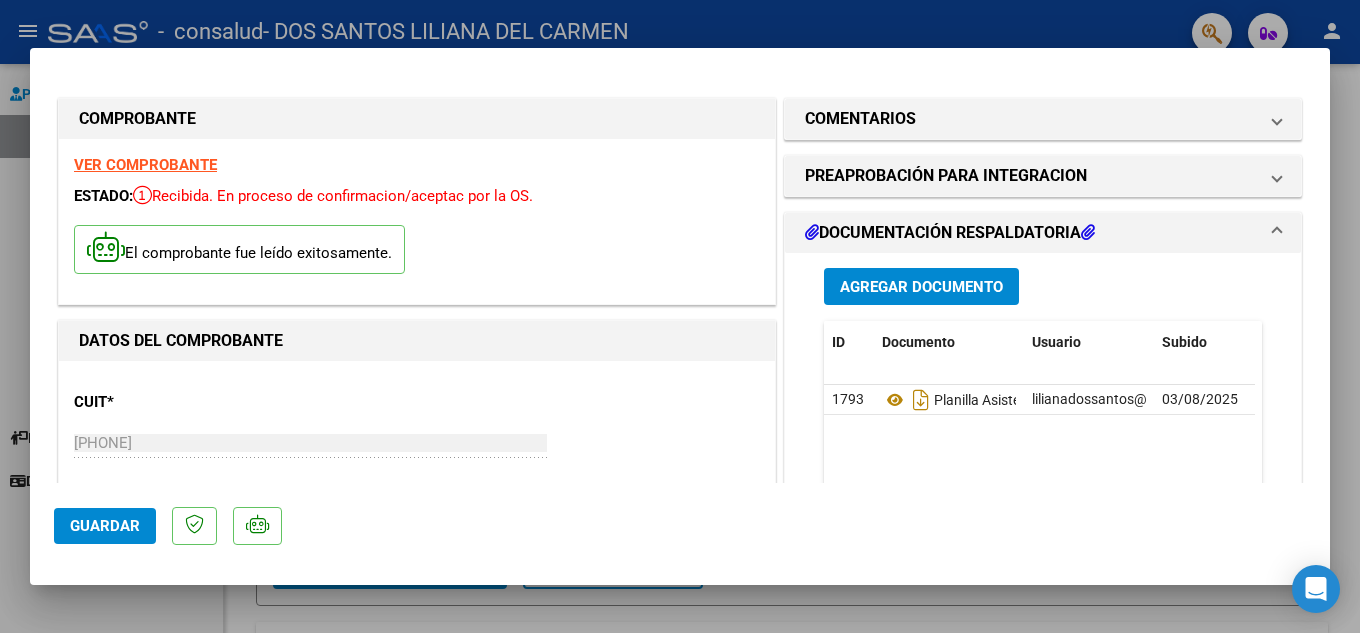 click on "Guardar" 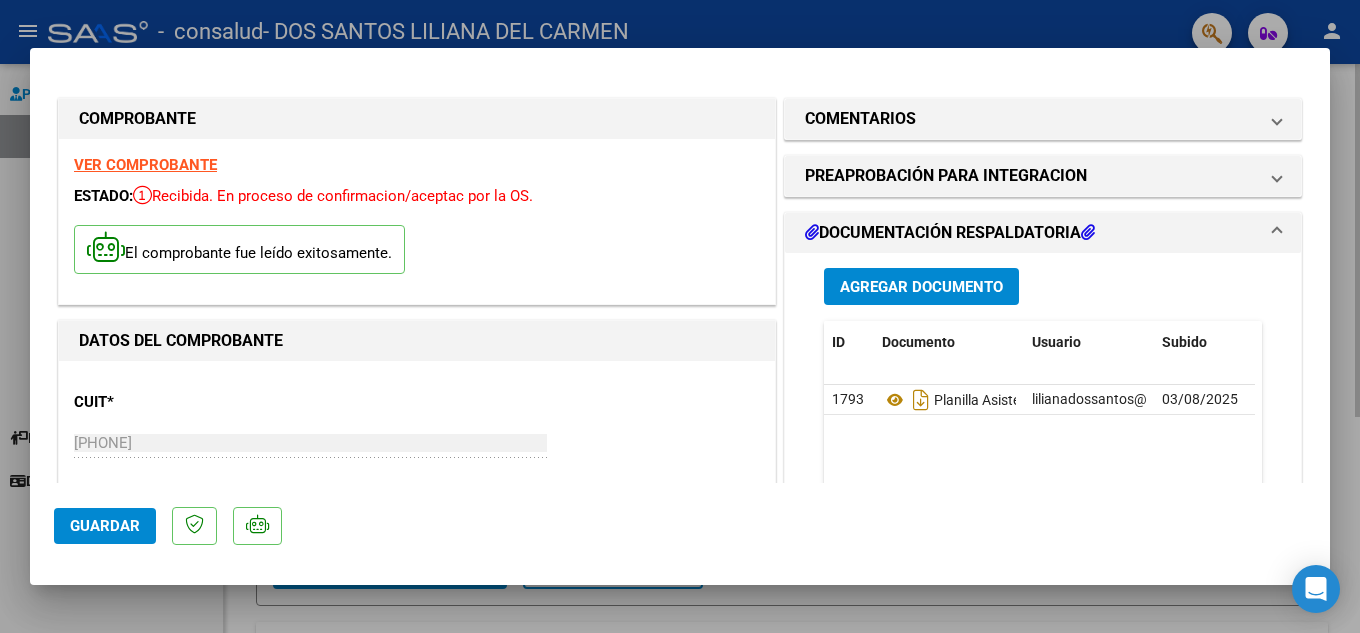 type 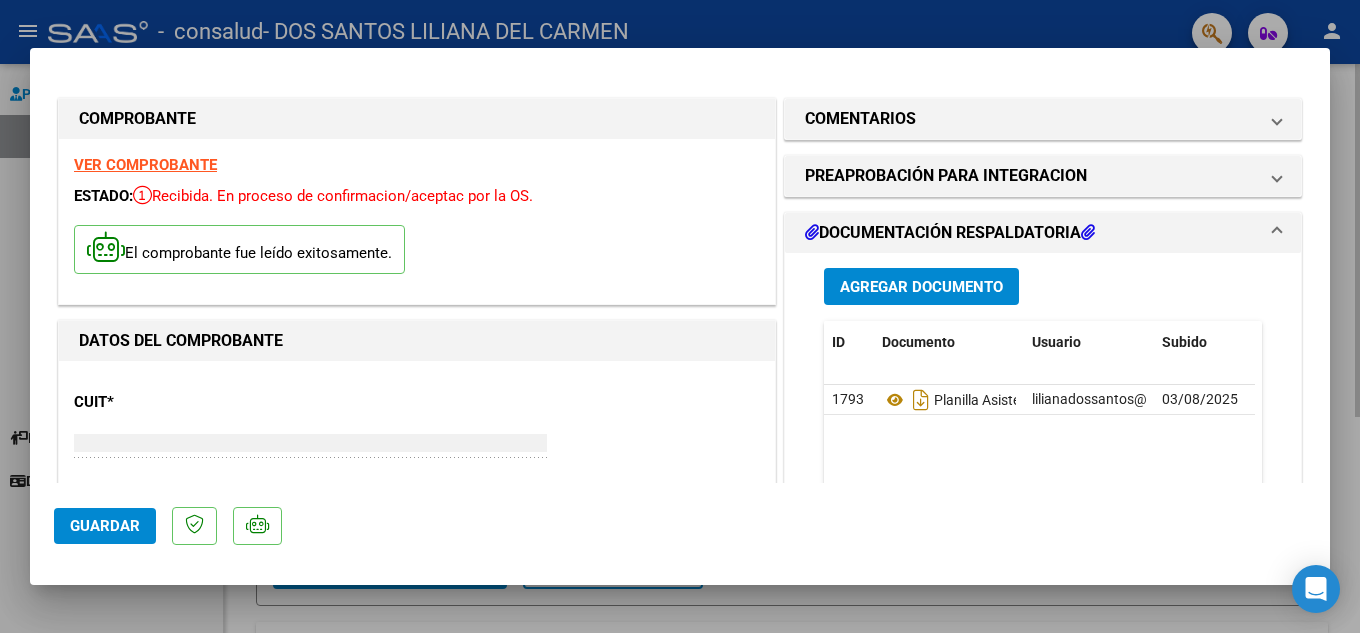 type 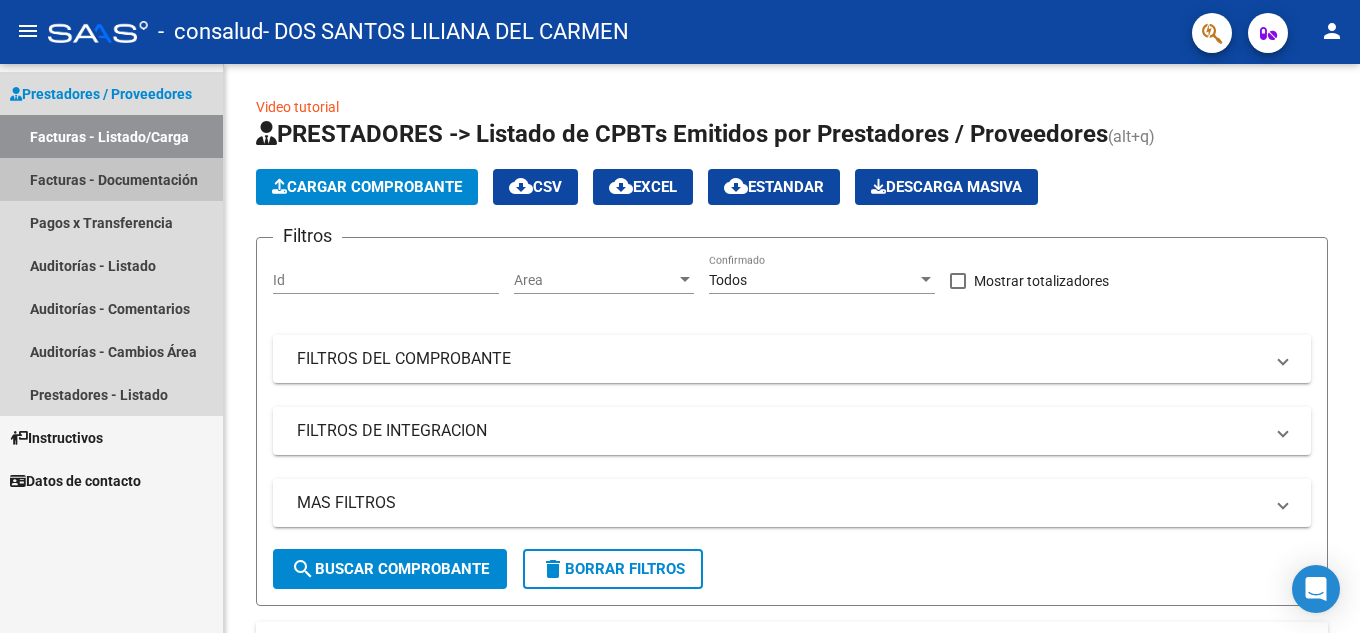 click on "Facturas - Documentación" at bounding box center (111, 179) 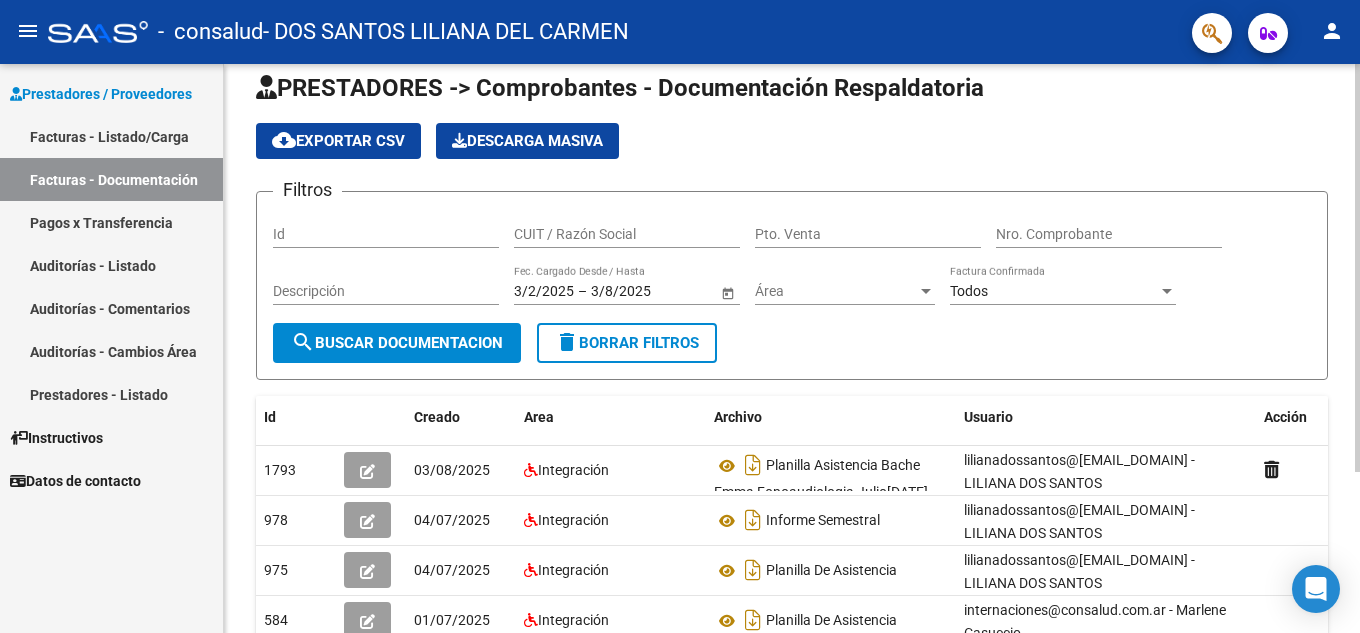 scroll, scrollTop: 0, scrollLeft: 0, axis: both 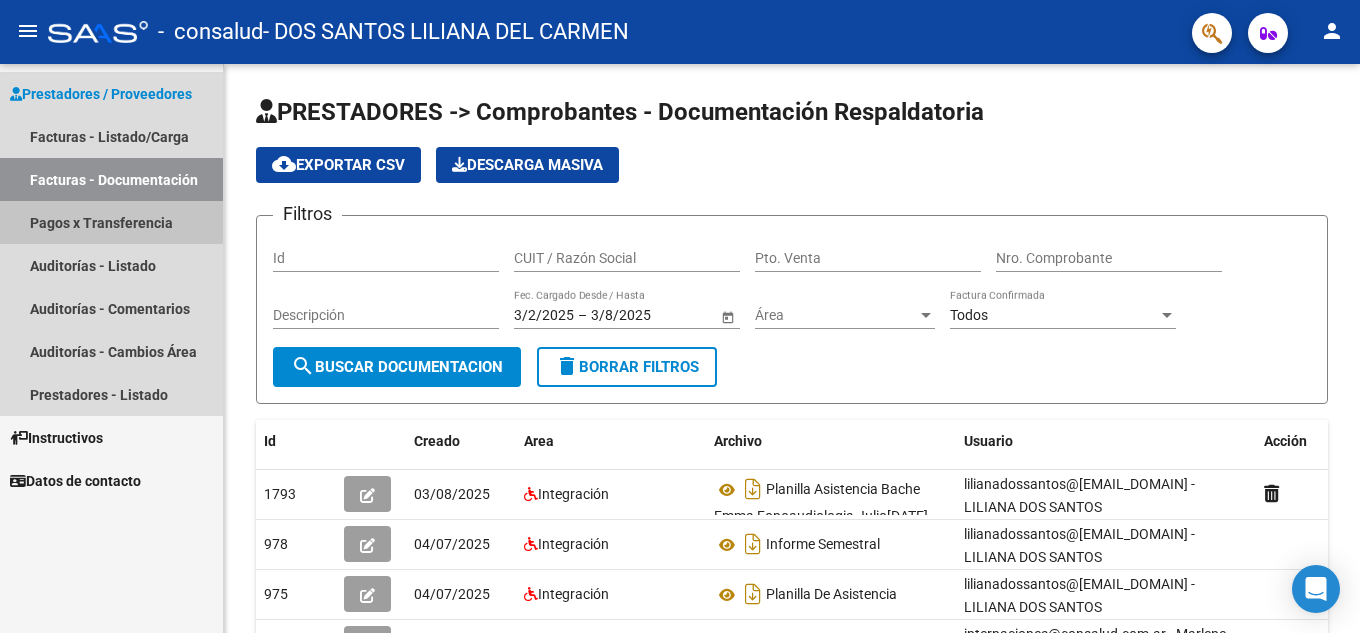 click on "Pagos x Transferencia" at bounding box center [111, 222] 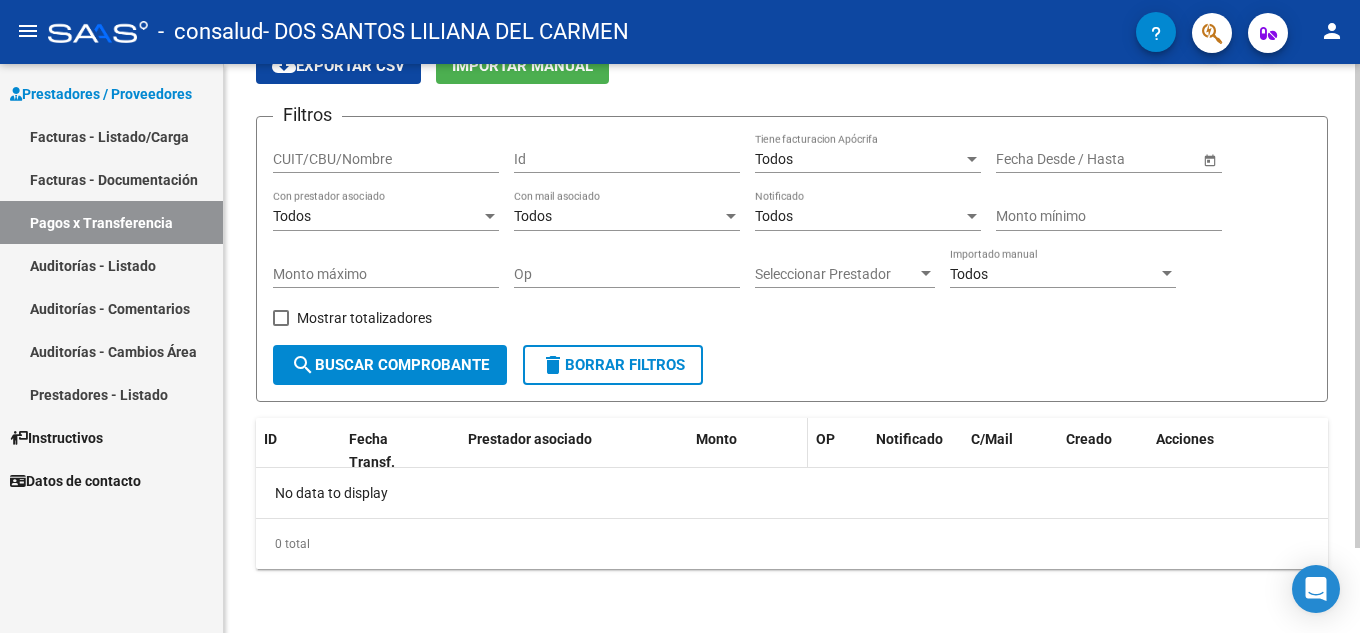 scroll, scrollTop: 0, scrollLeft: 0, axis: both 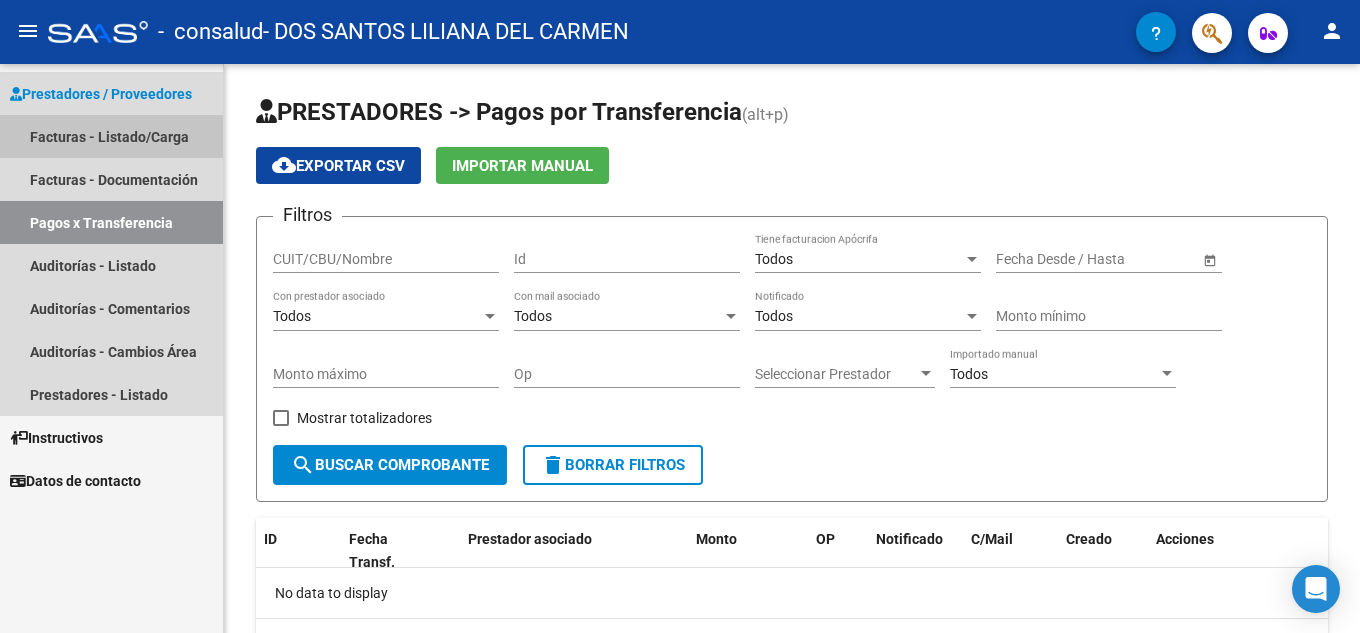 click on "Facturas - Listado/Carga" at bounding box center [111, 136] 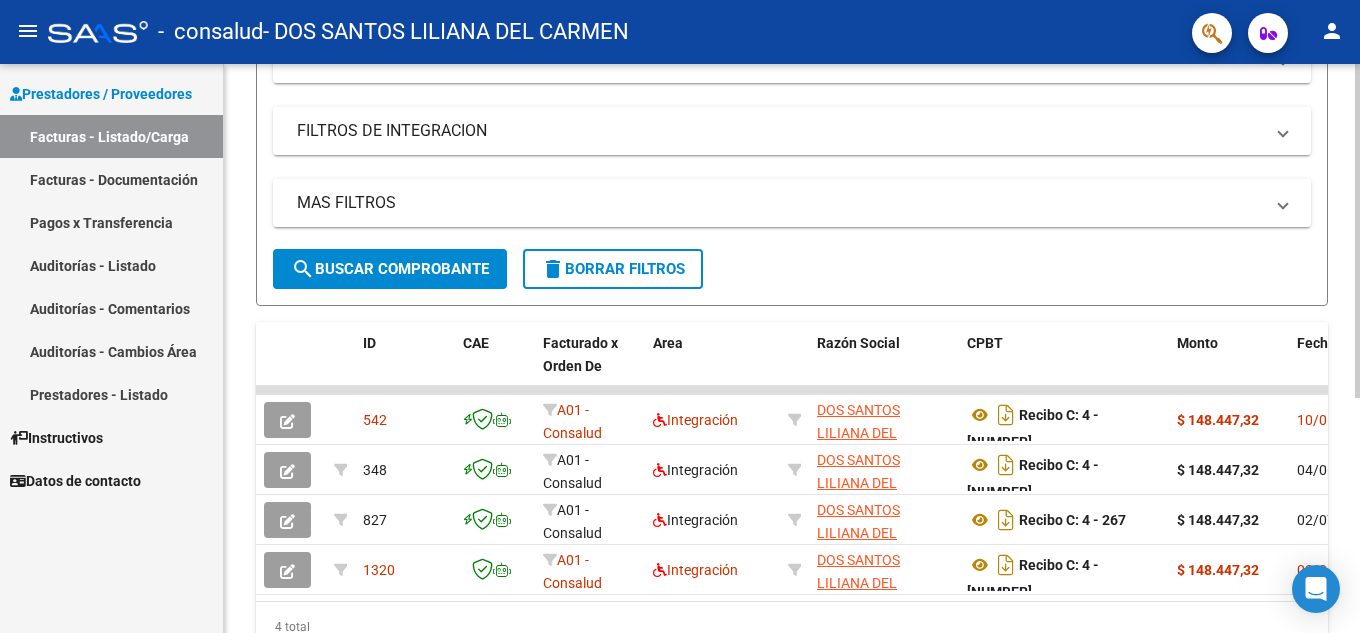 scroll, scrollTop: 399, scrollLeft: 0, axis: vertical 